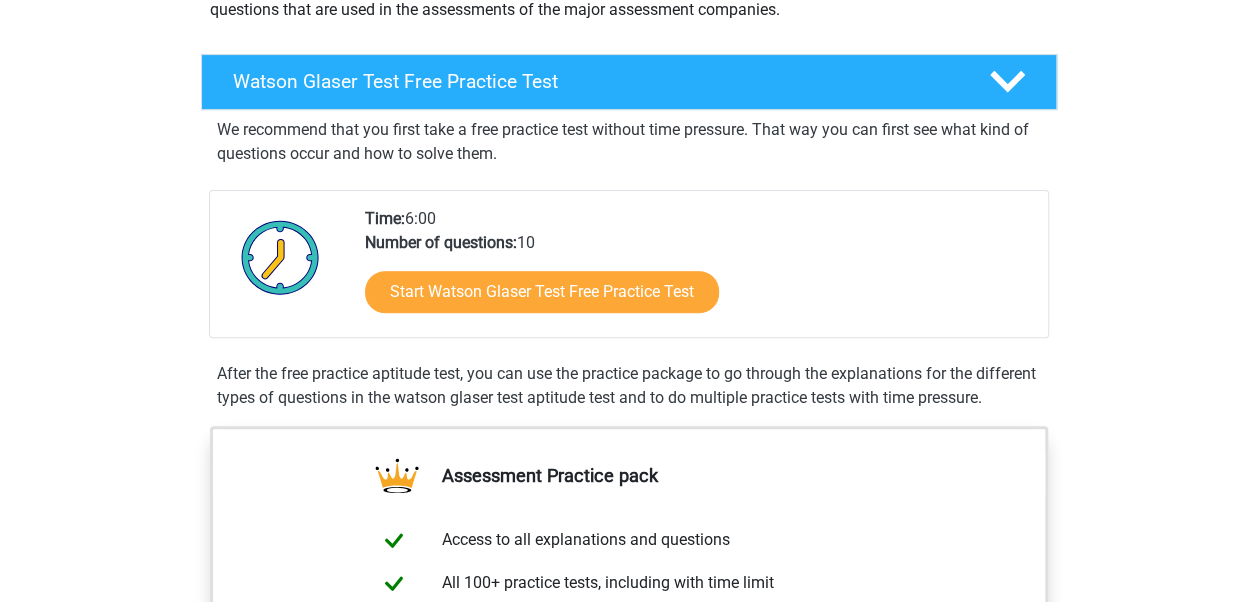 scroll, scrollTop: 276, scrollLeft: 0, axis: vertical 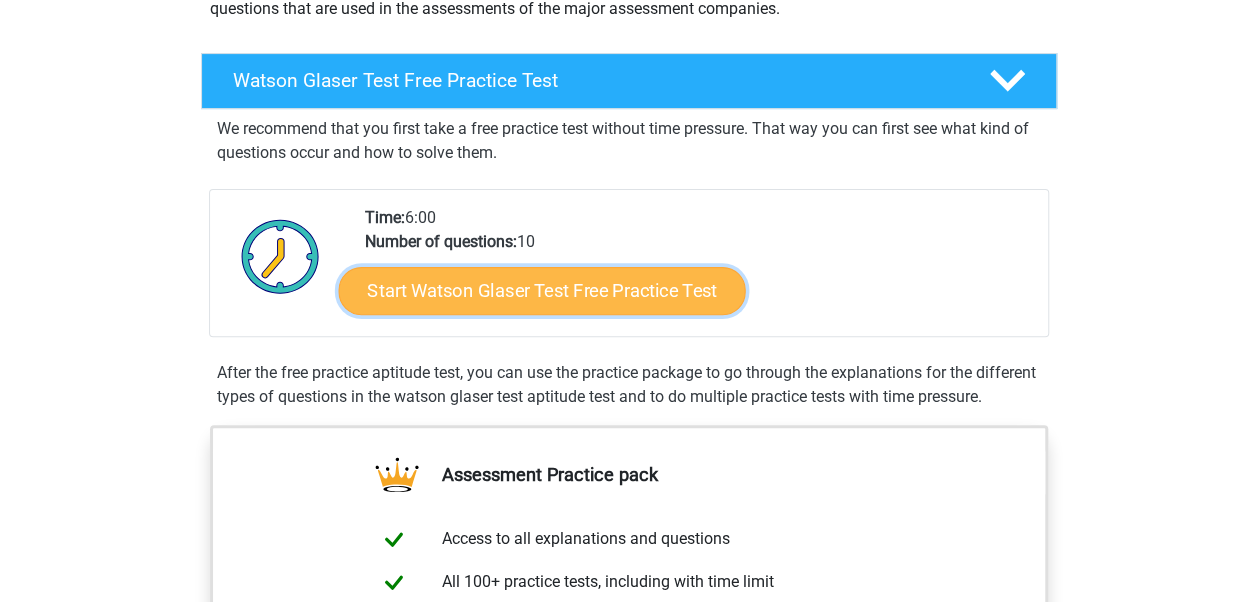 click on "Start Watson Glaser Test
Free Practice Test" at bounding box center [541, 291] 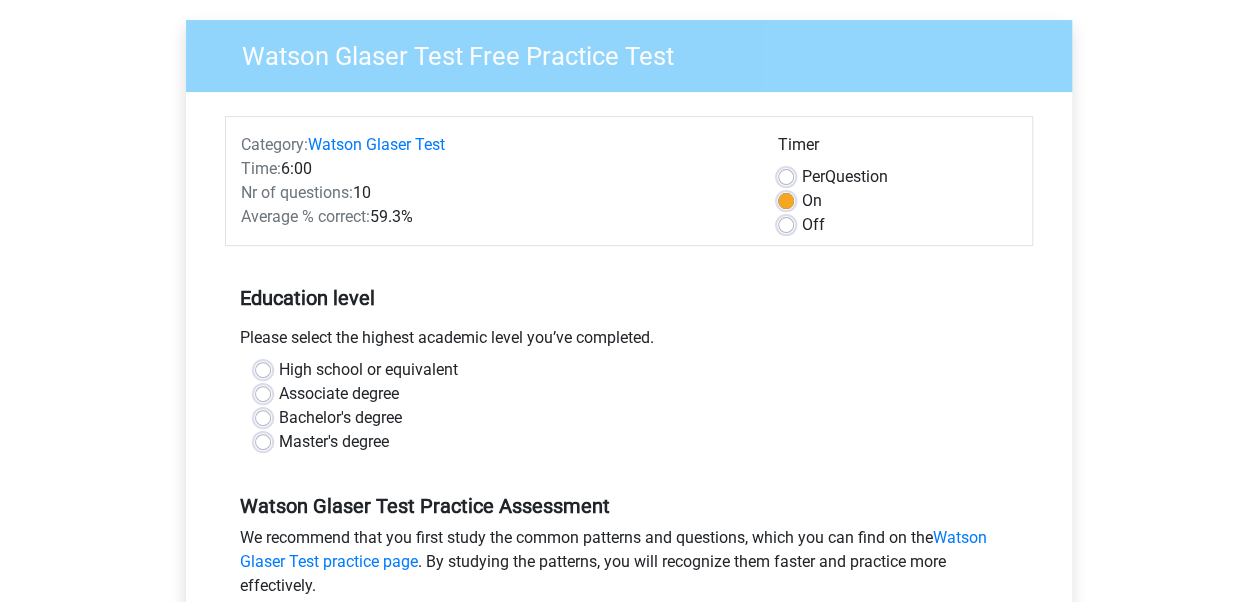 scroll, scrollTop: 166, scrollLeft: 0, axis: vertical 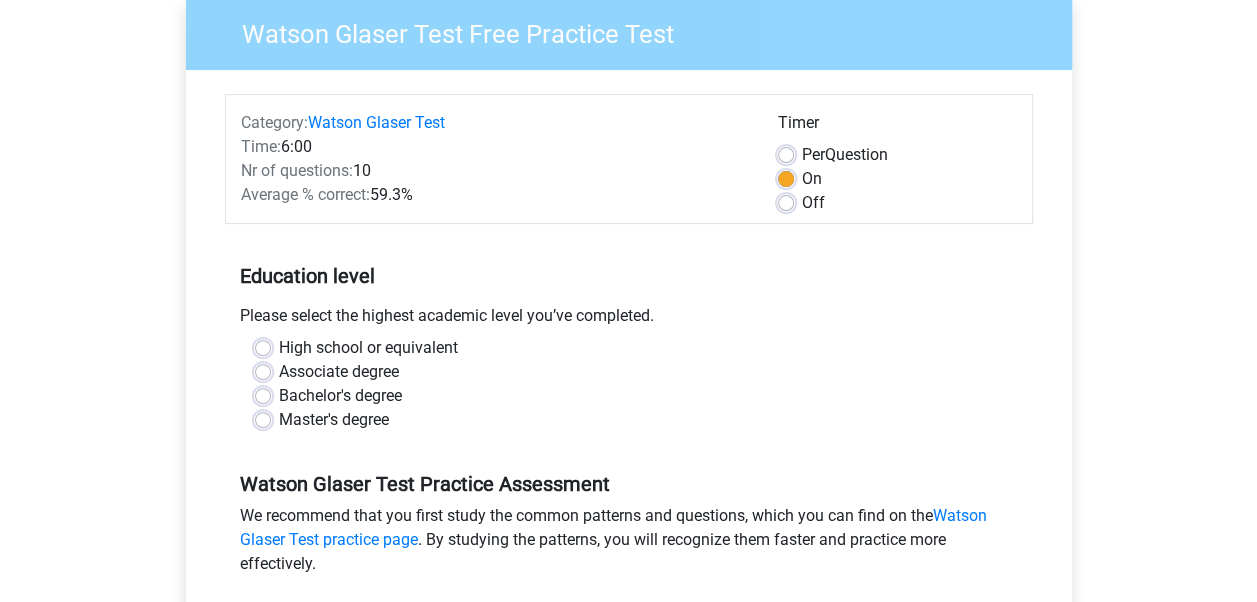 click on "Bachelor's degree" at bounding box center (340, 396) 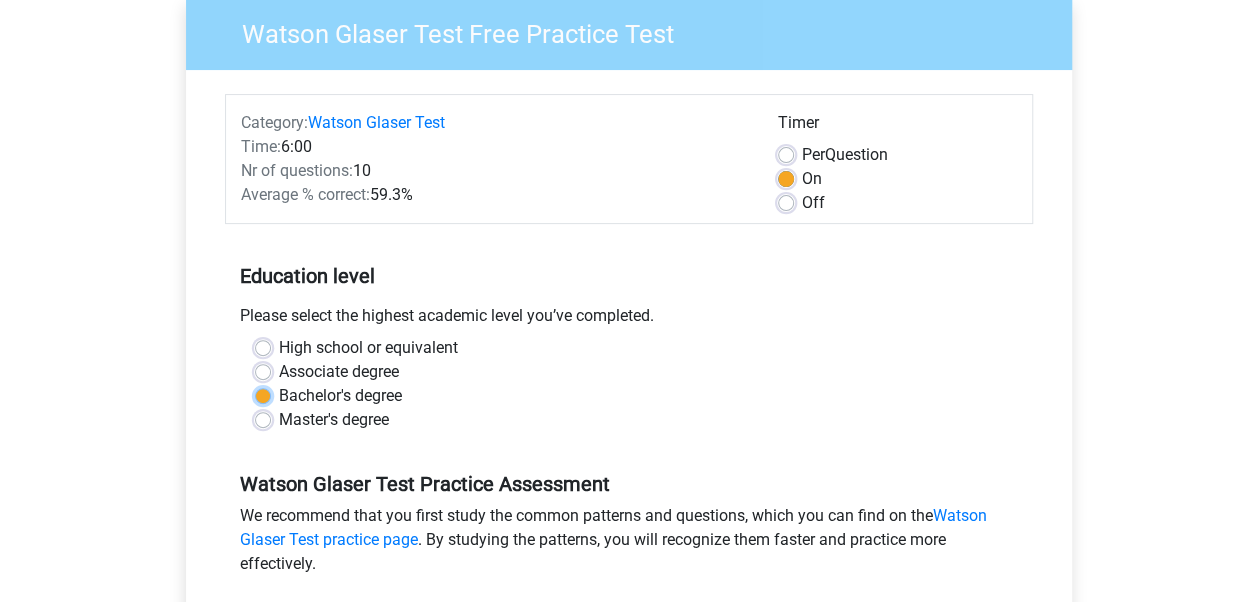 click on "Bachelor's degree" at bounding box center [263, 394] 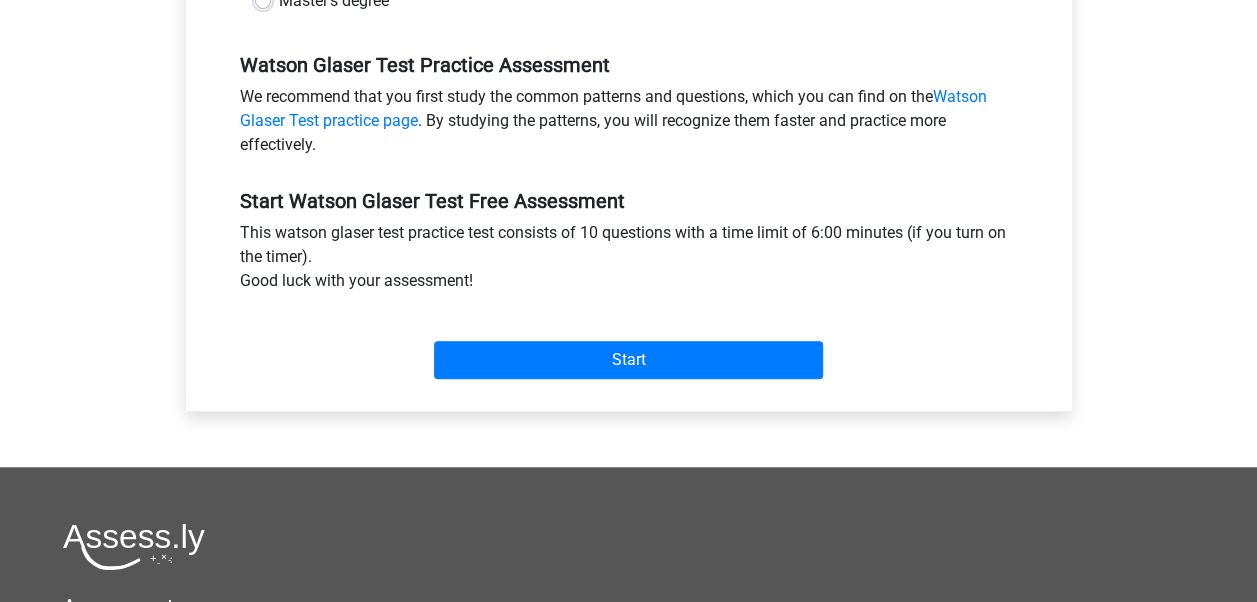 scroll, scrollTop: 598, scrollLeft: 0, axis: vertical 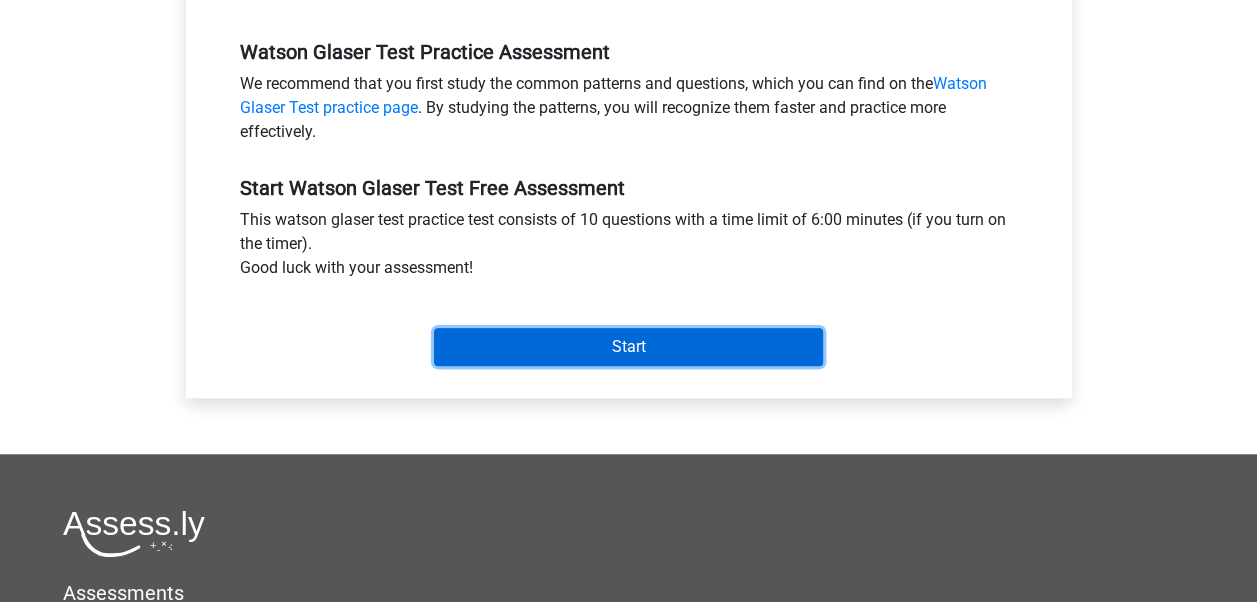 click on "Start" at bounding box center (628, 347) 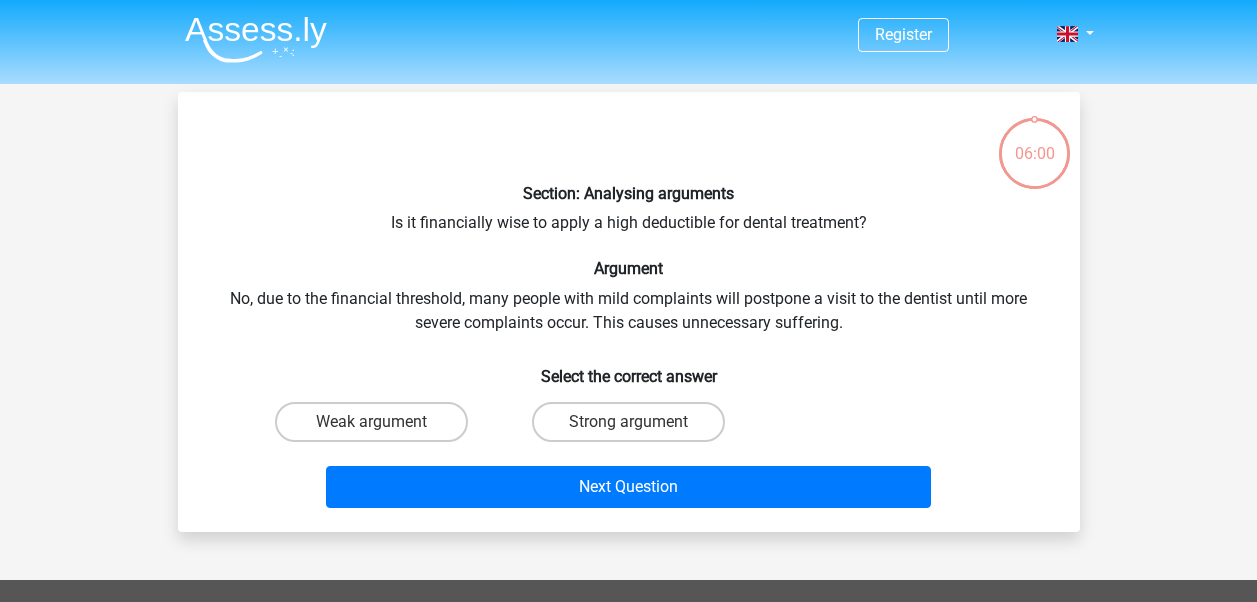 scroll, scrollTop: 0, scrollLeft: 0, axis: both 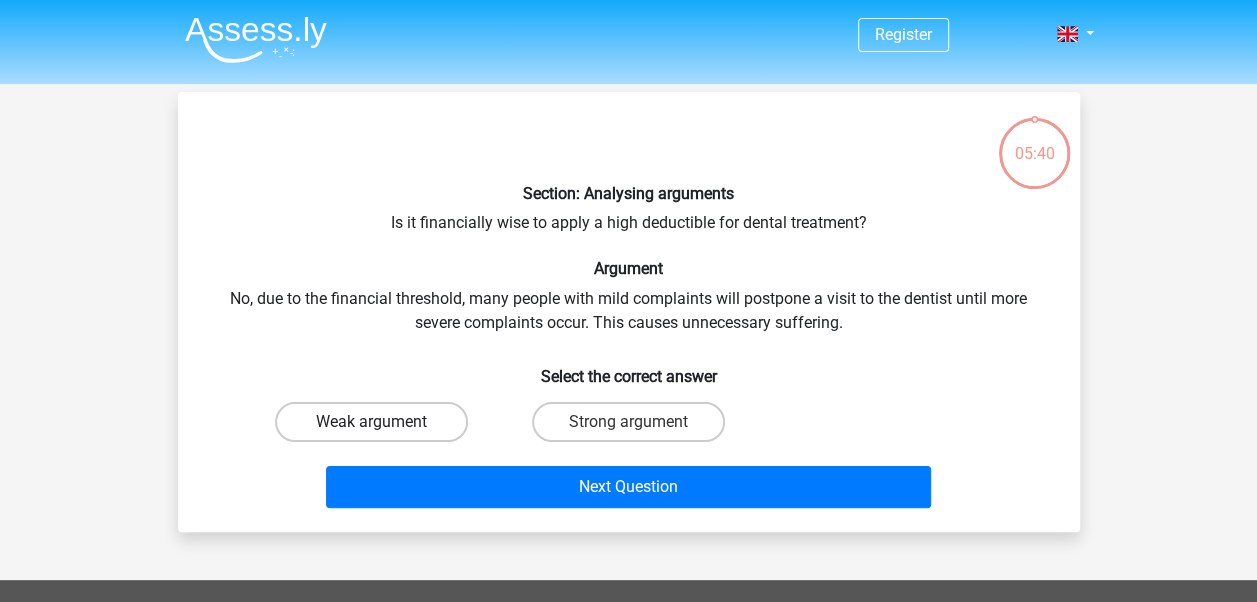 click on "Weak argument" at bounding box center [371, 422] 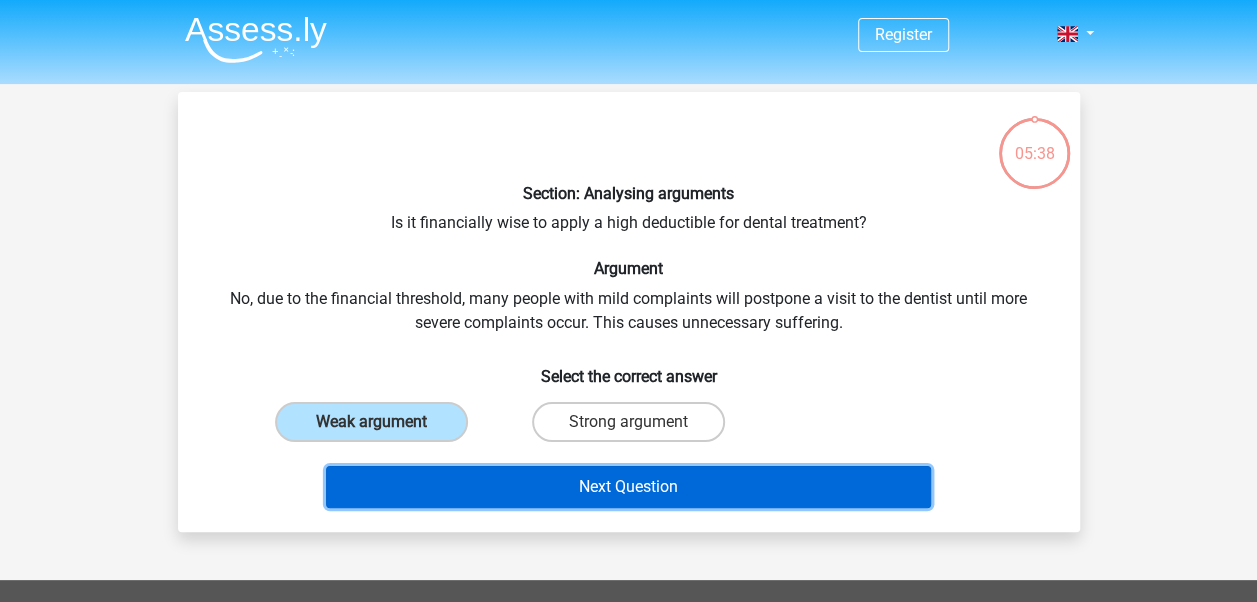 click on "Next Question" at bounding box center (628, 487) 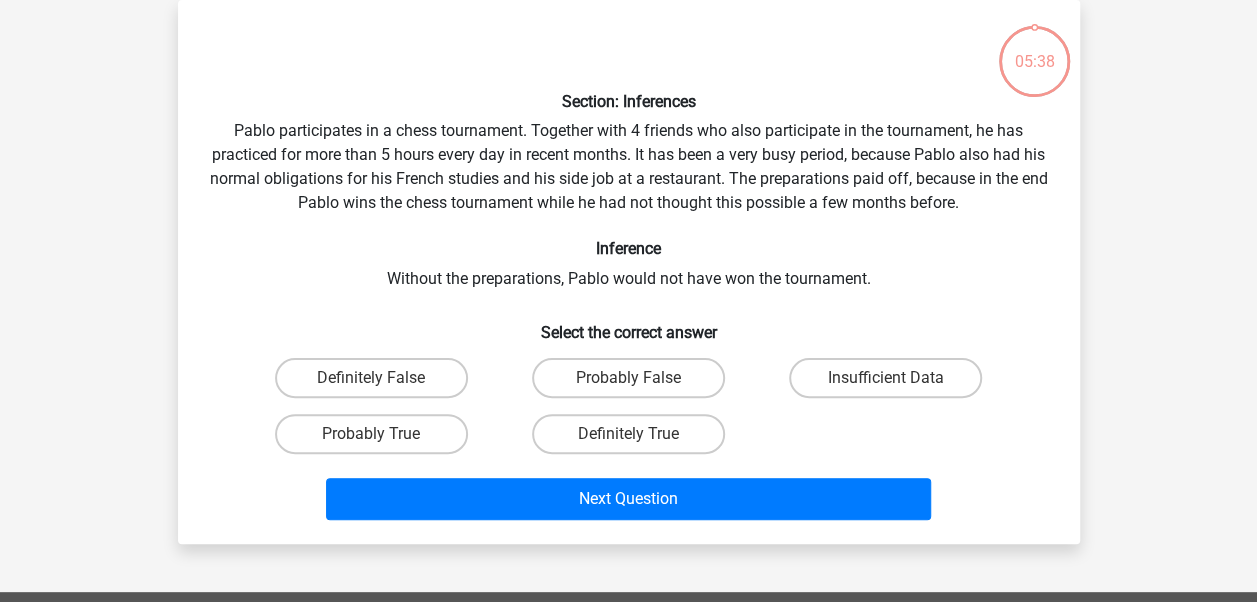 scroll, scrollTop: 49, scrollLeft: 0, axis: vertical 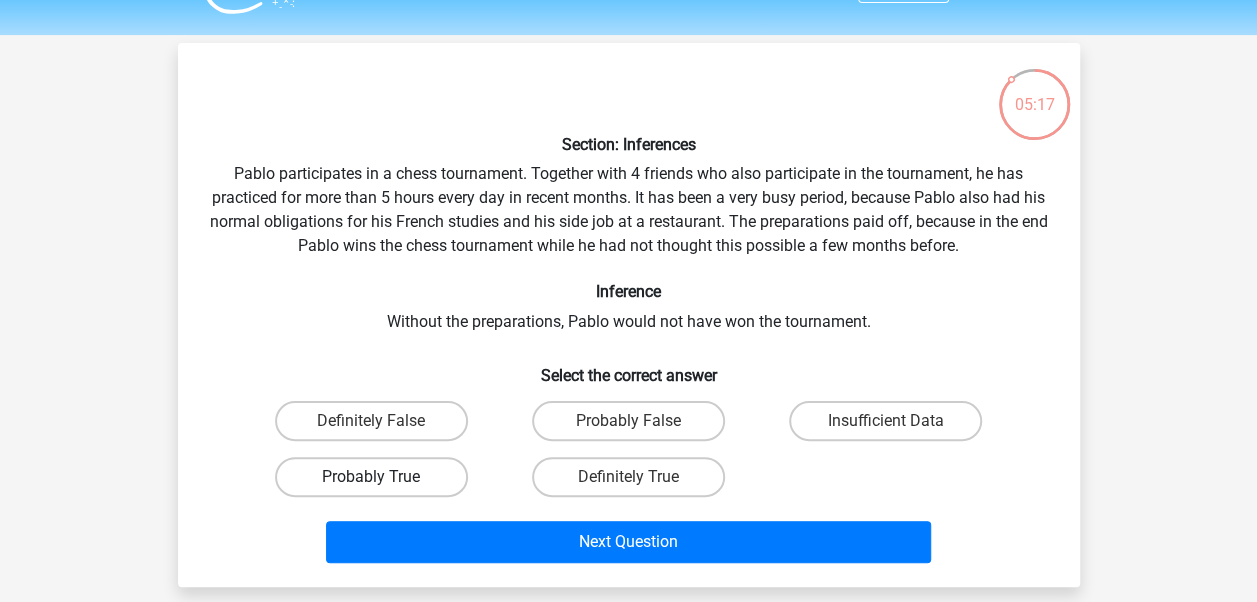 click on "Probably True" at bounding box center (371, 477) 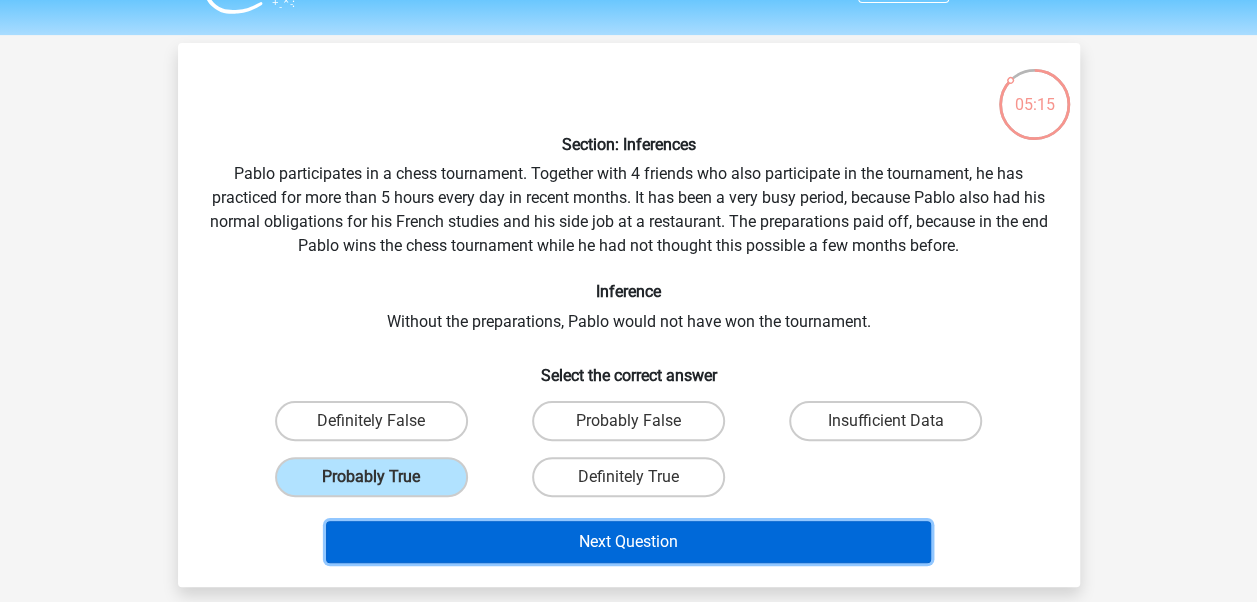 click on "Next Question" at bounding box center (628, 542) 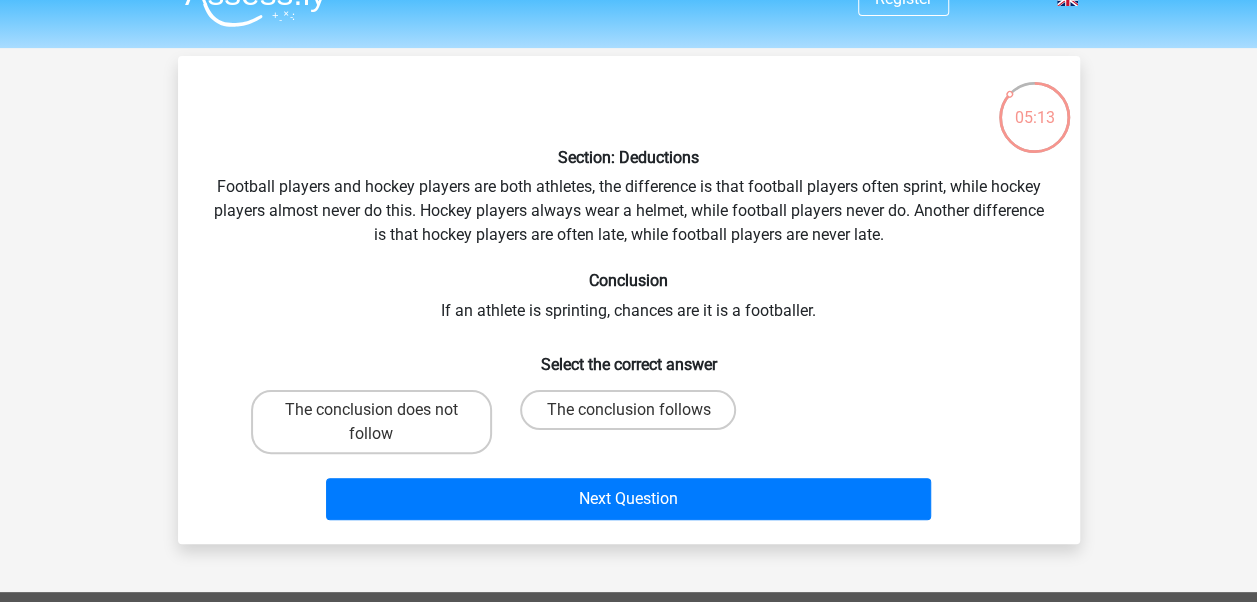 scroll, scrollTop: 35, scrollLeft: 0, axis: vertical 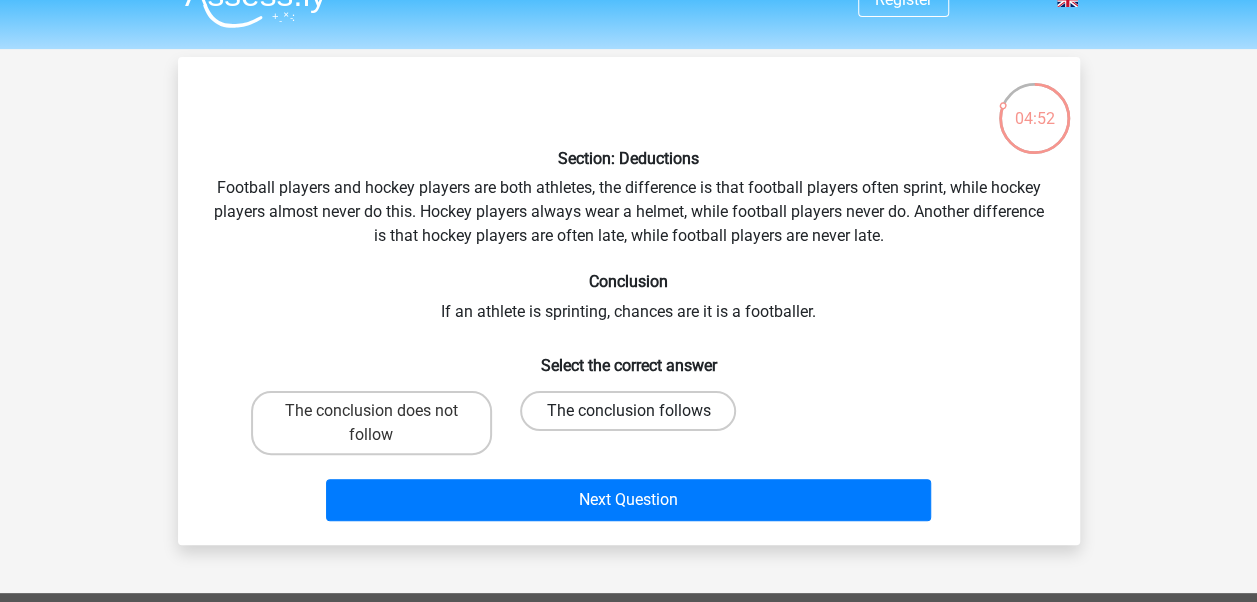 click on "The conclusion follows" at bounding box center [628, 411] 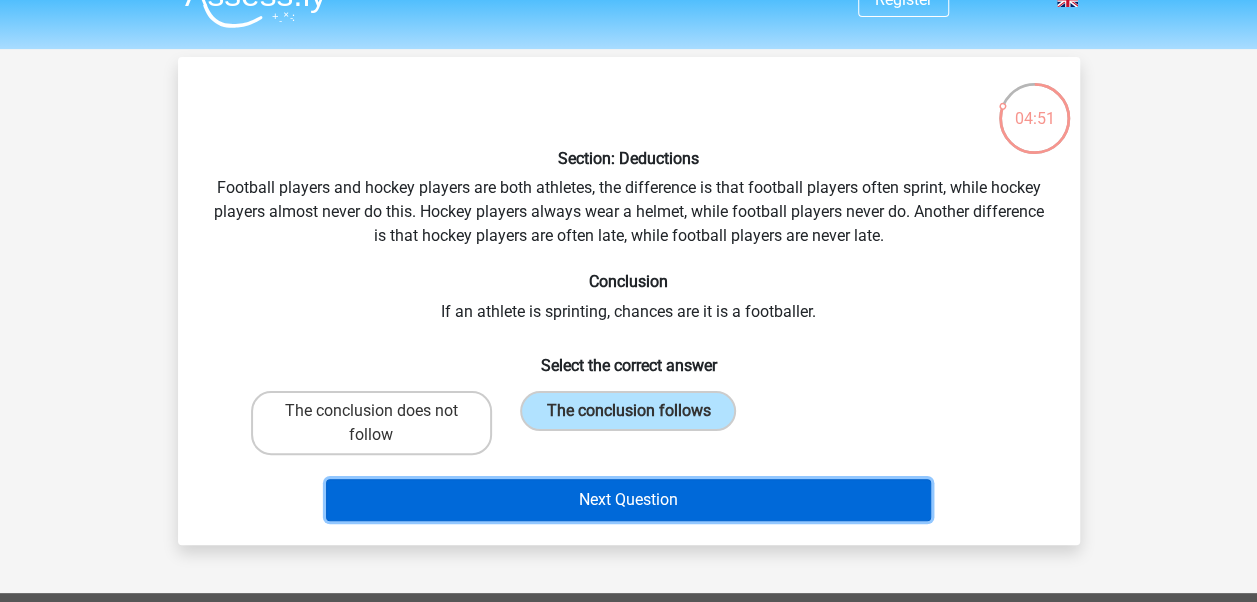 click on "Next Question" at bounding box center (628, 500) 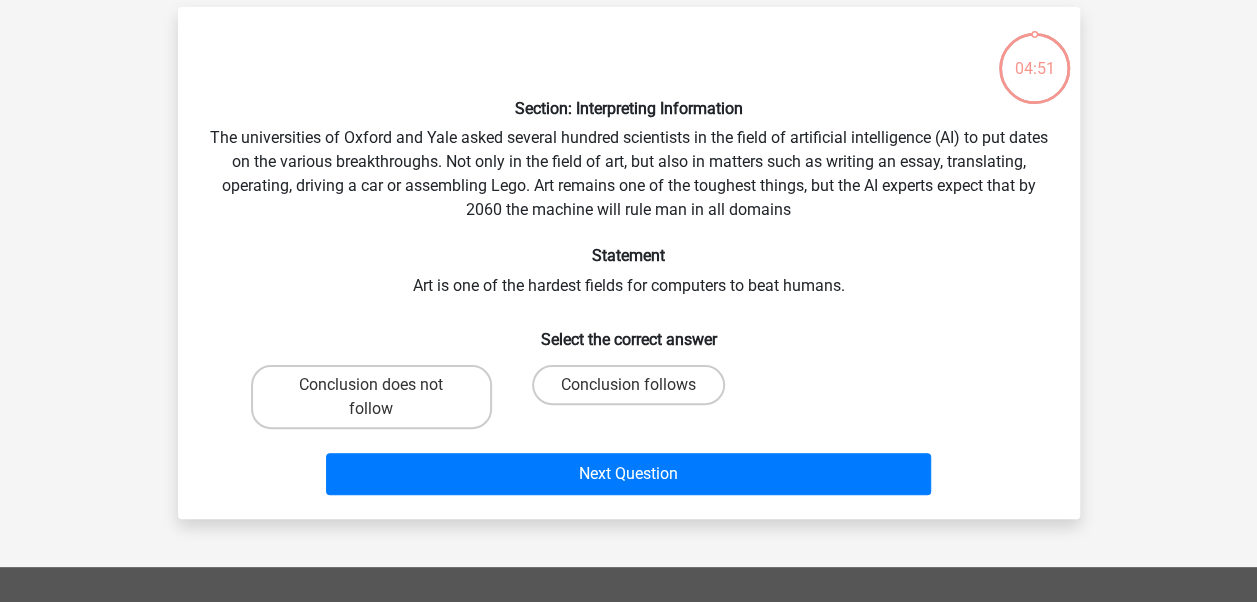 scroll, scrollTop: 92, scrollLeft: 0, axis: vertical 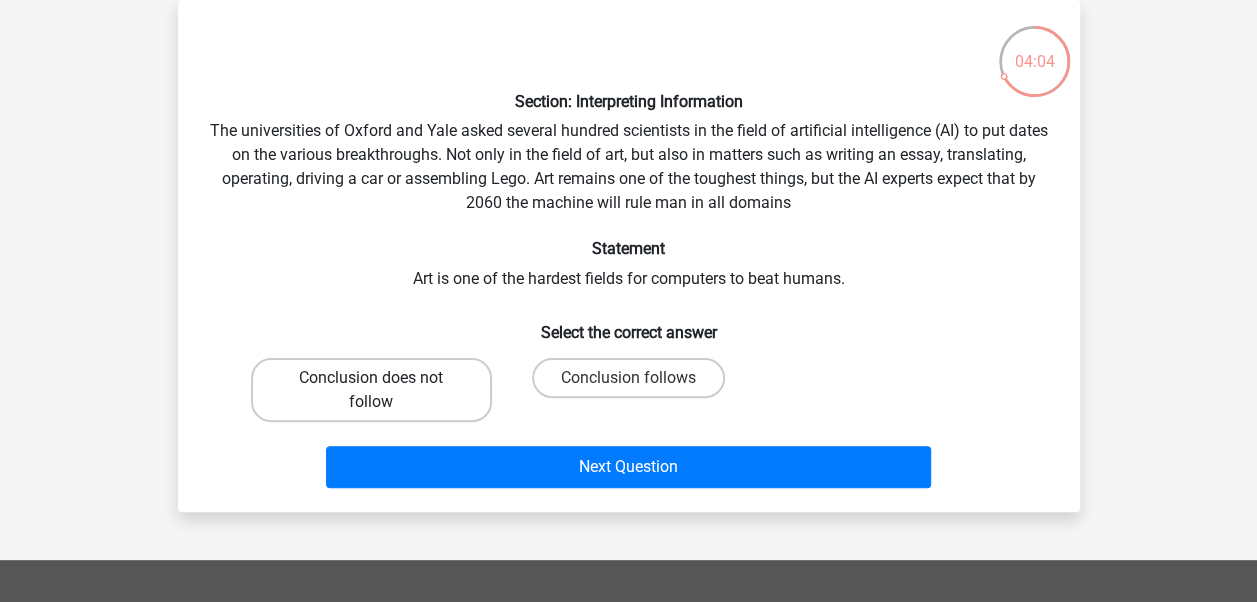 click on "Conclusion does not follow" at bounding box center (371, 390) 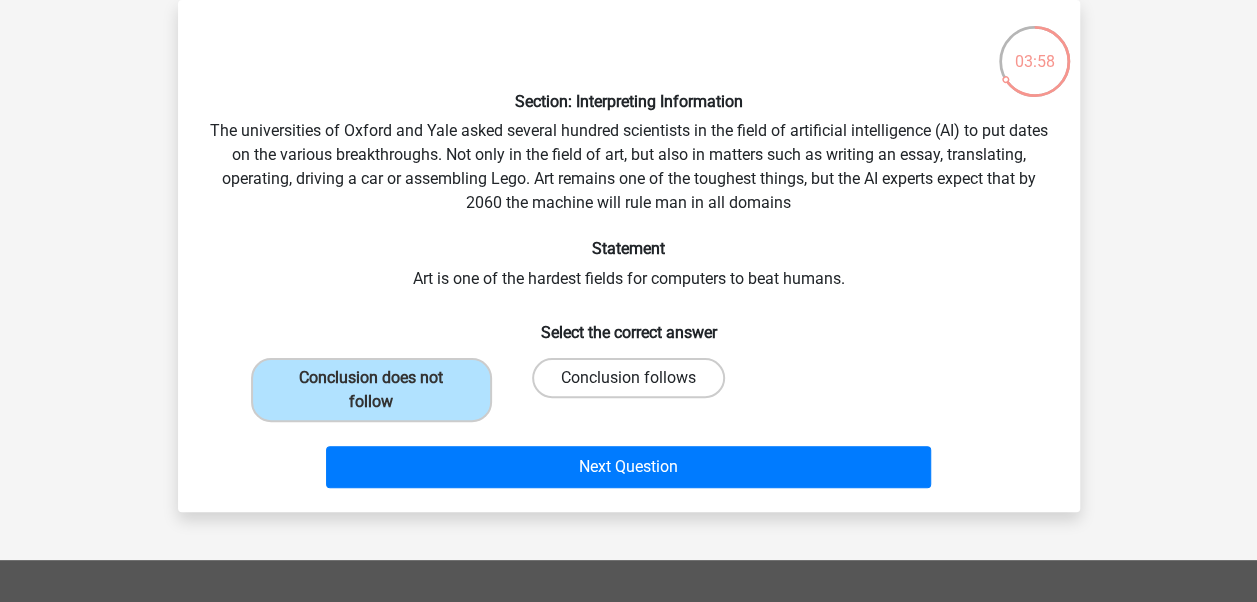click on "Conclusion follows" at bounding box center (628, 378) 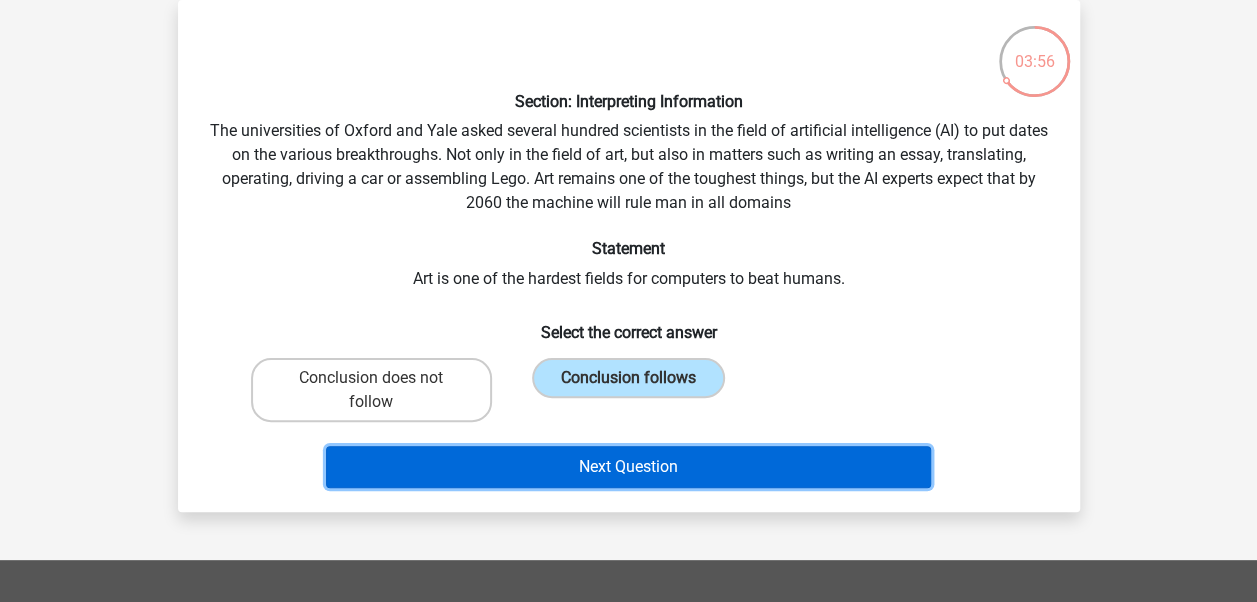 click on "Next Question" at bounding box center (628, 467) 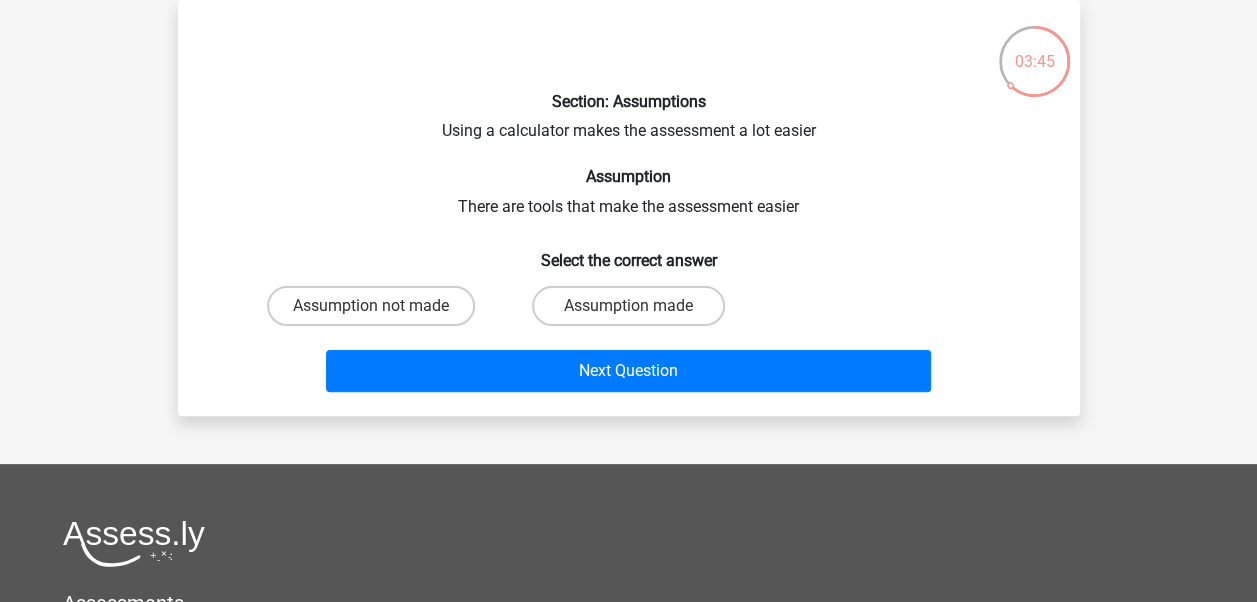 click on "Assumption not made" at bounding box center (371, 306) 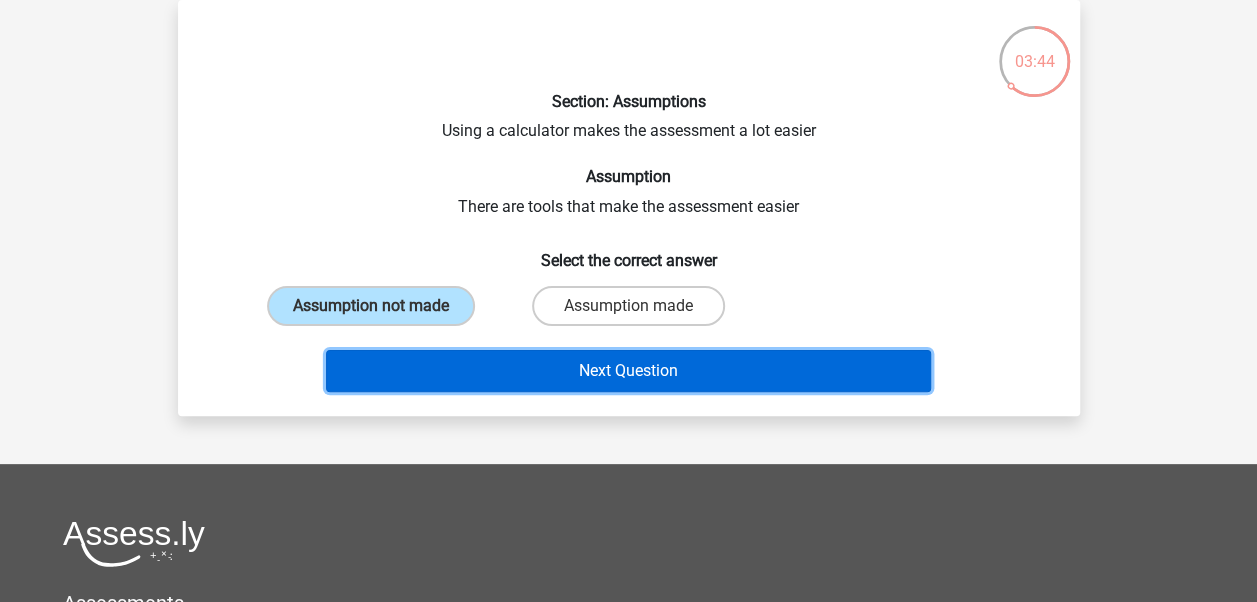 click on "Next Question" at bounding box center [628, 371] 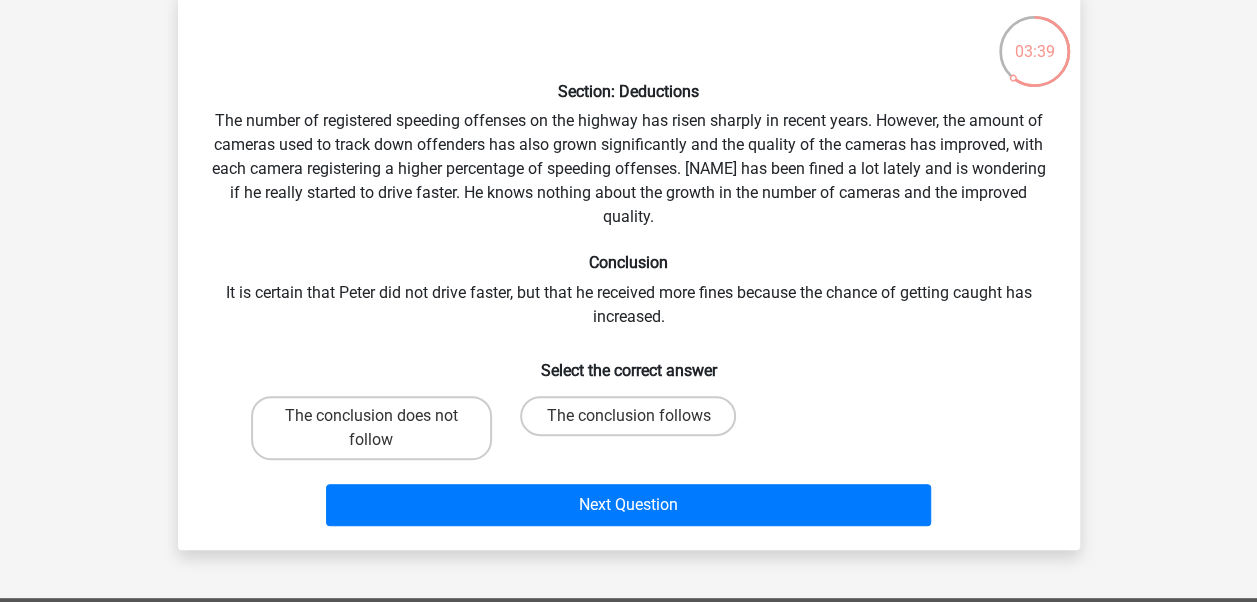 scroll, scrollTop: 81, scrollLeft: 0, axis: vertical 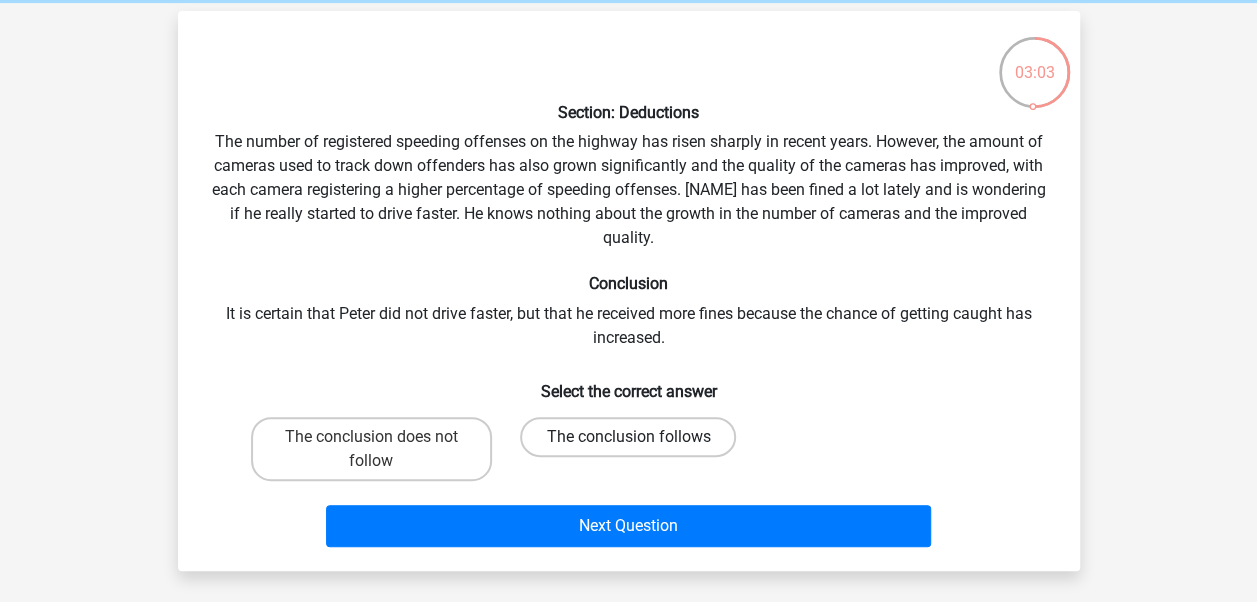click on "The conclusion follows" at bounding box center (628, 437) 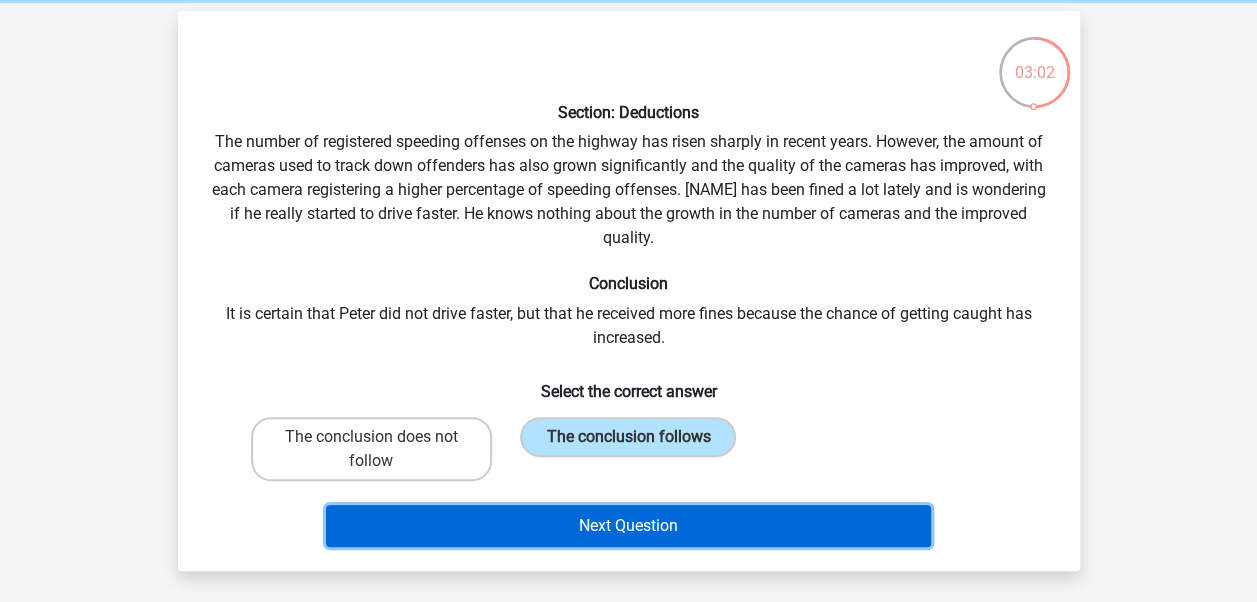 click on "Next Question" at bounding box center (628, 526) 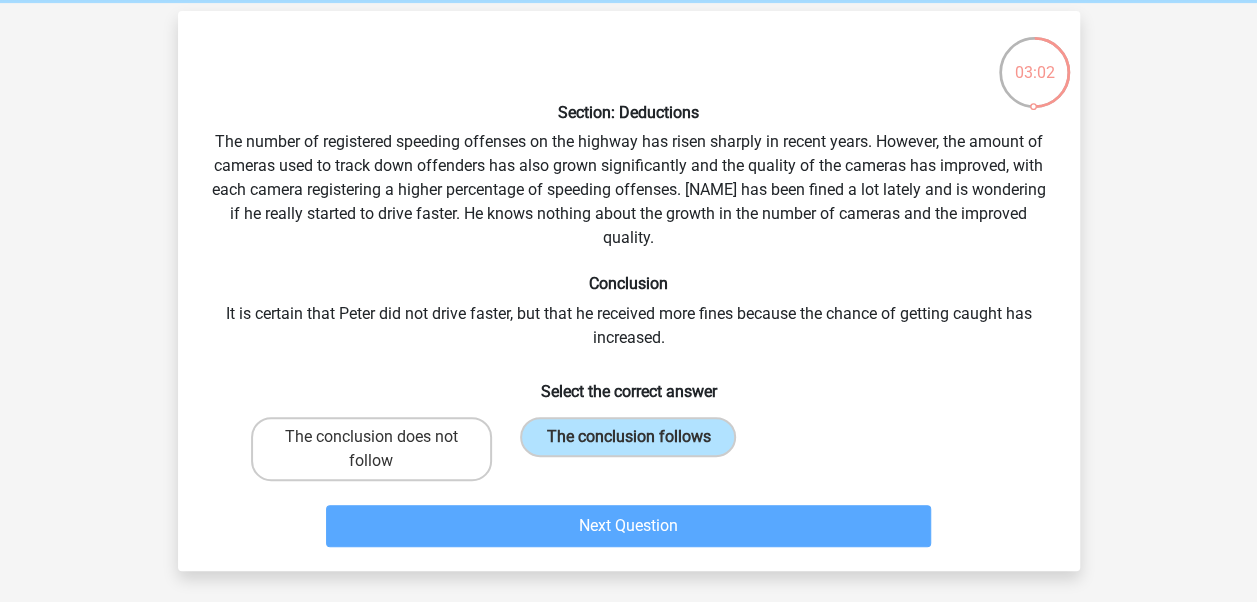 scroll, scrollTop: 92, scrollLeft: 0, axis: vertical 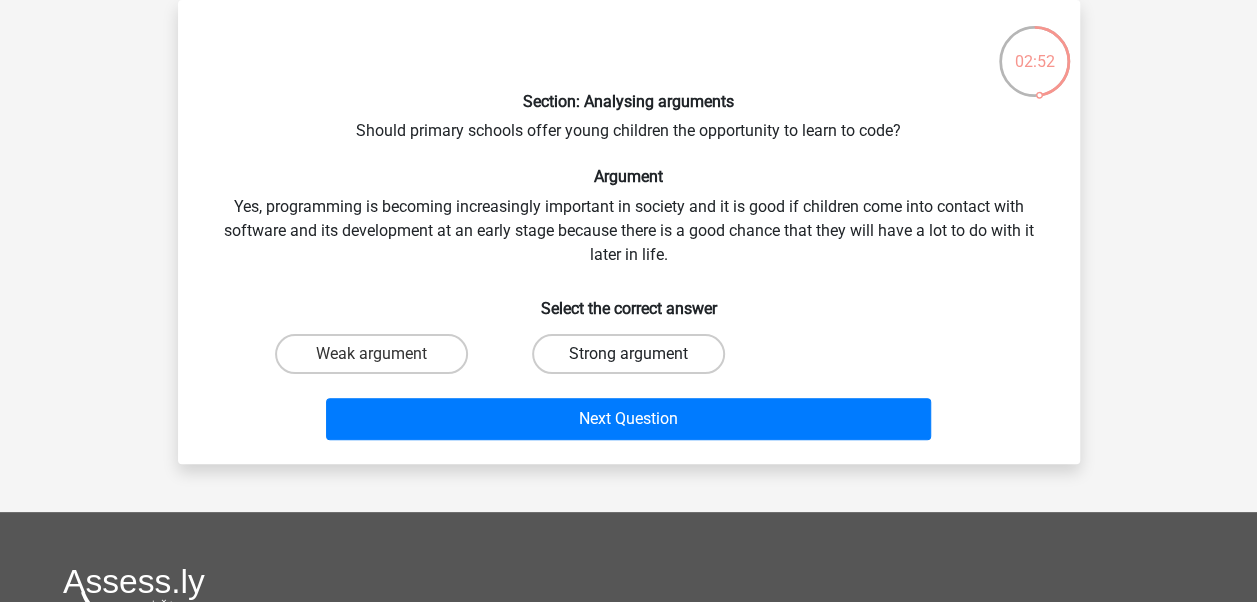 click on "Strong argument" at bounding box center (628, 354) 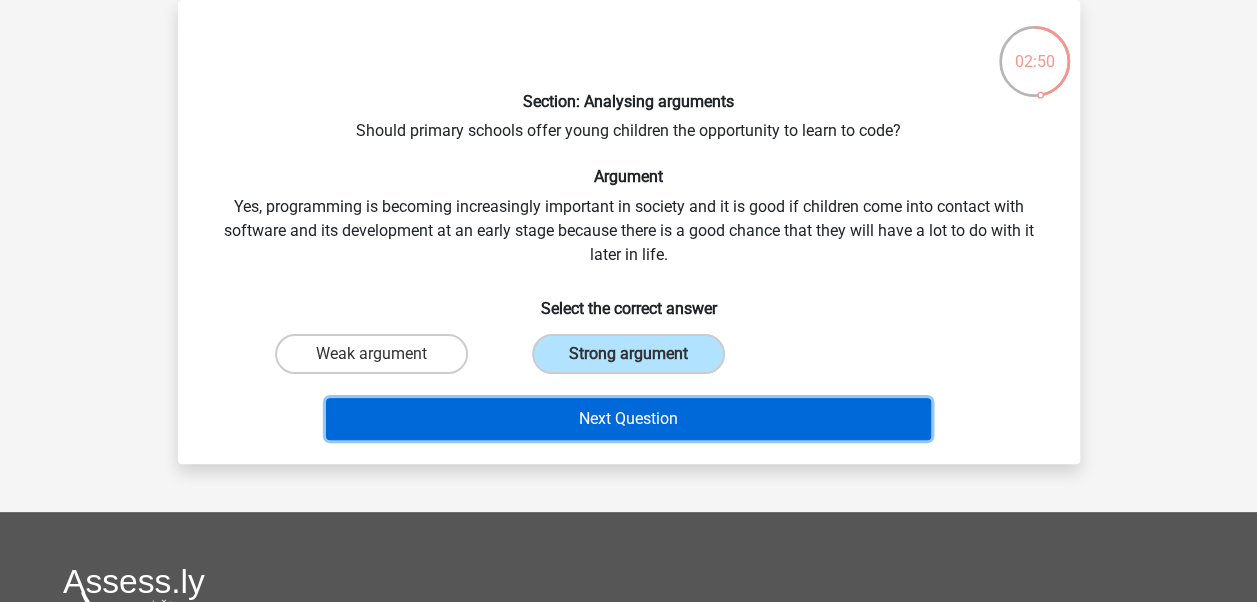 click on "Next Question" at bounding box center (628, 419) 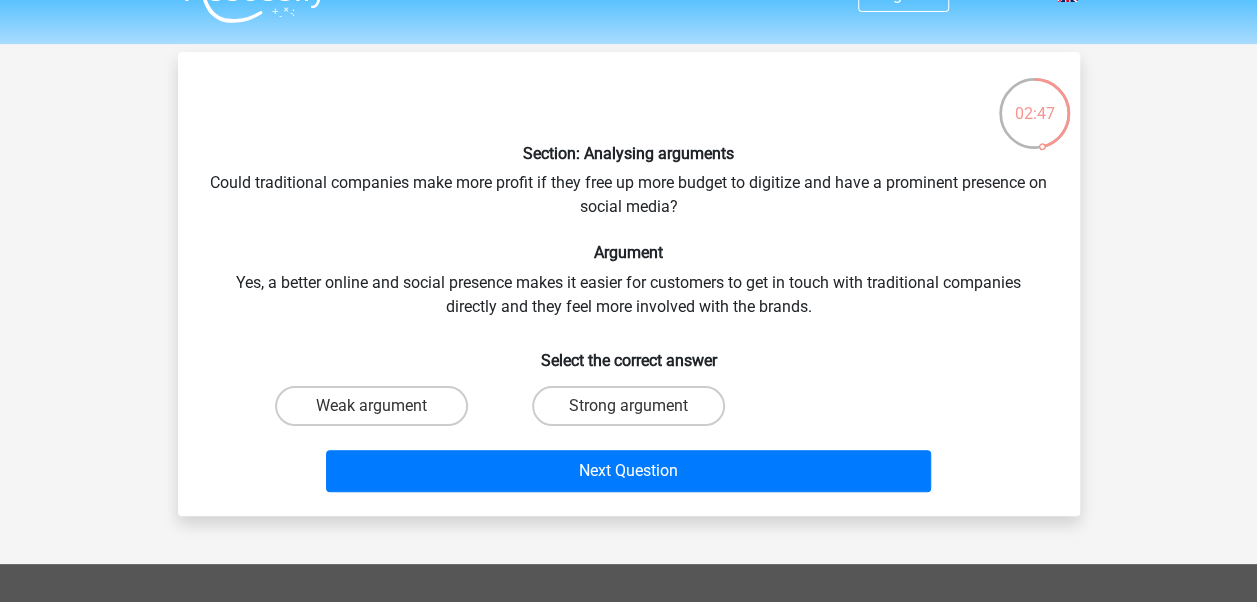scroll, scrollTop: 41, scrollLeft: 0, axis: vertical 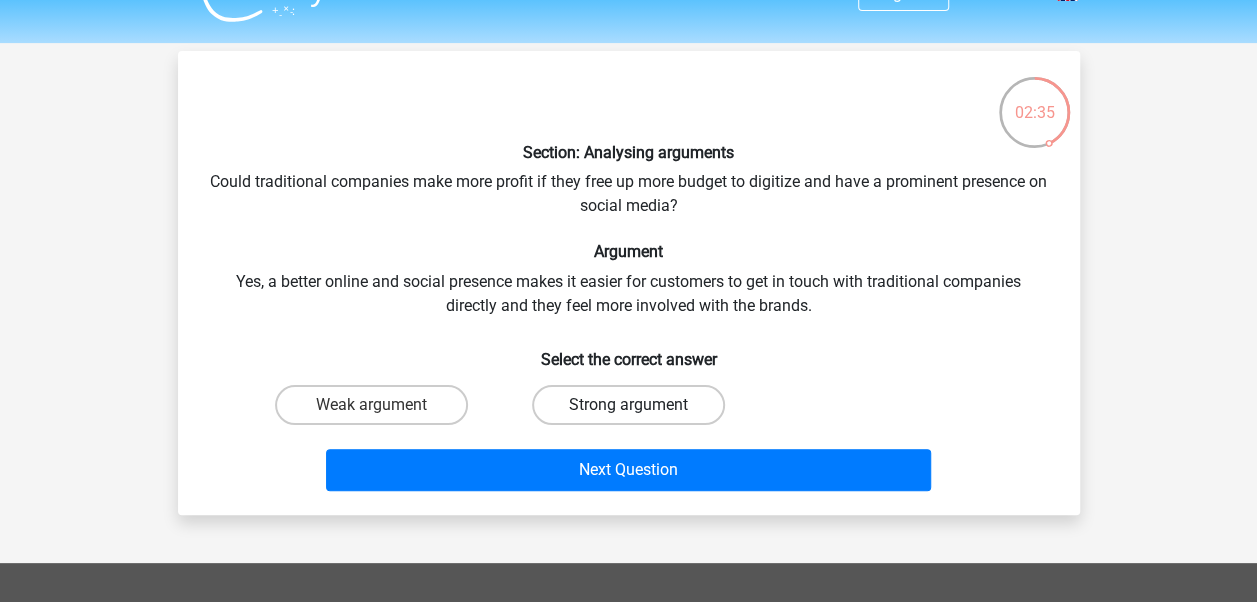 click on "Strong argument" at bounding box center [628, 405] 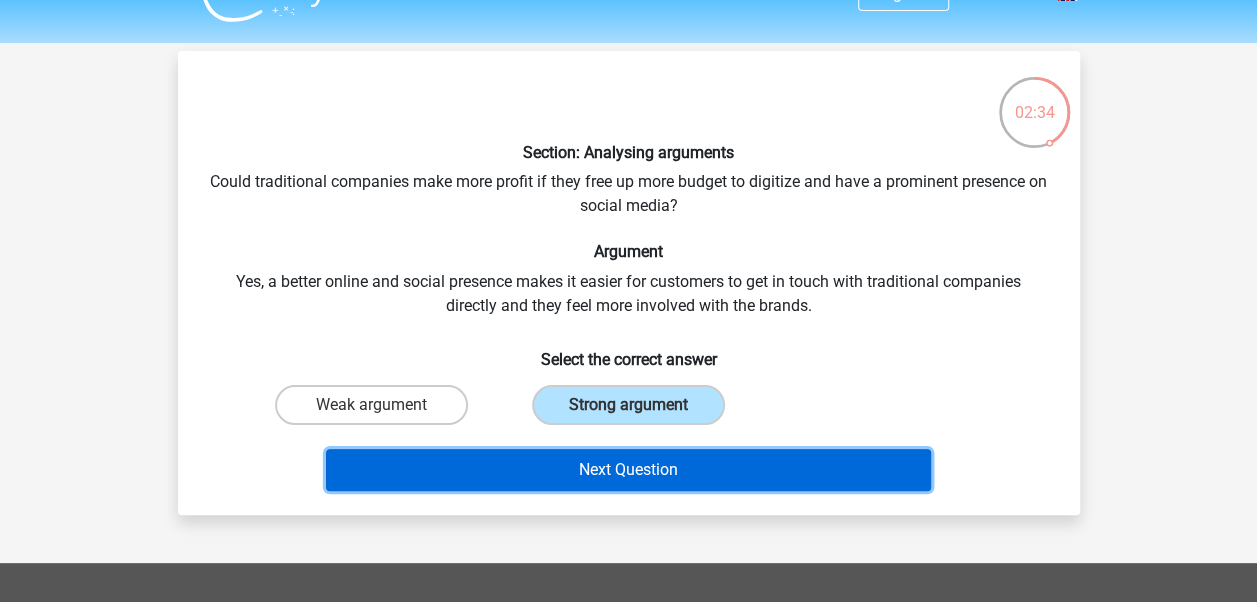 click on "Next Question" at bounding box center (628, 470) 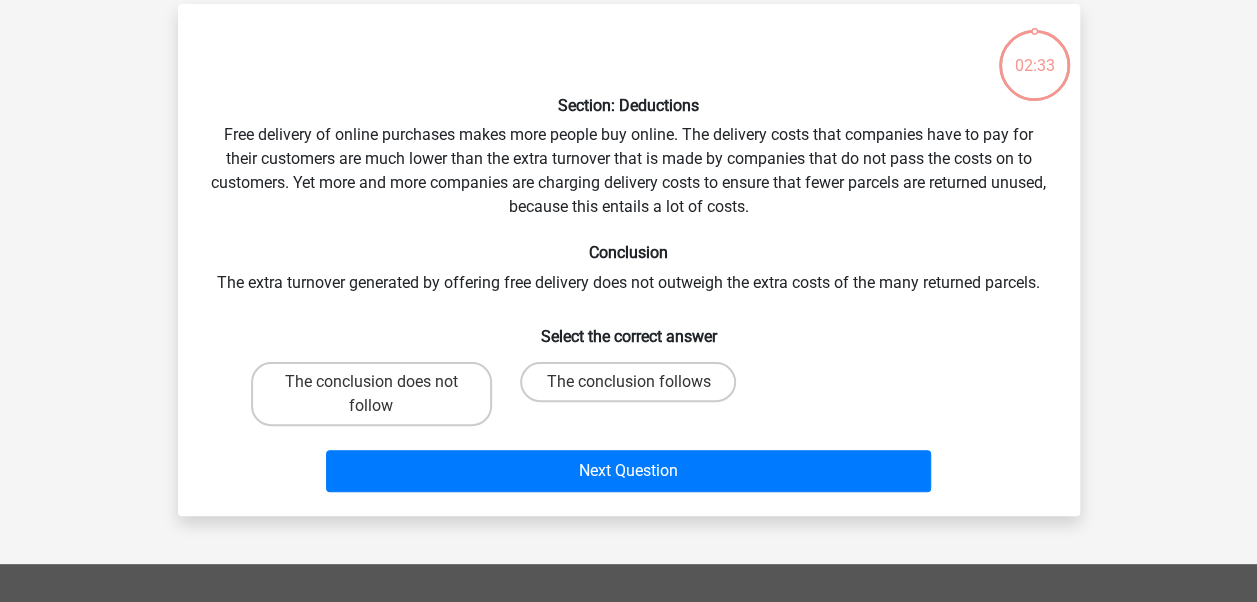 scroll, scrollTop: 92, scrollLeft: 0, axis: vertical 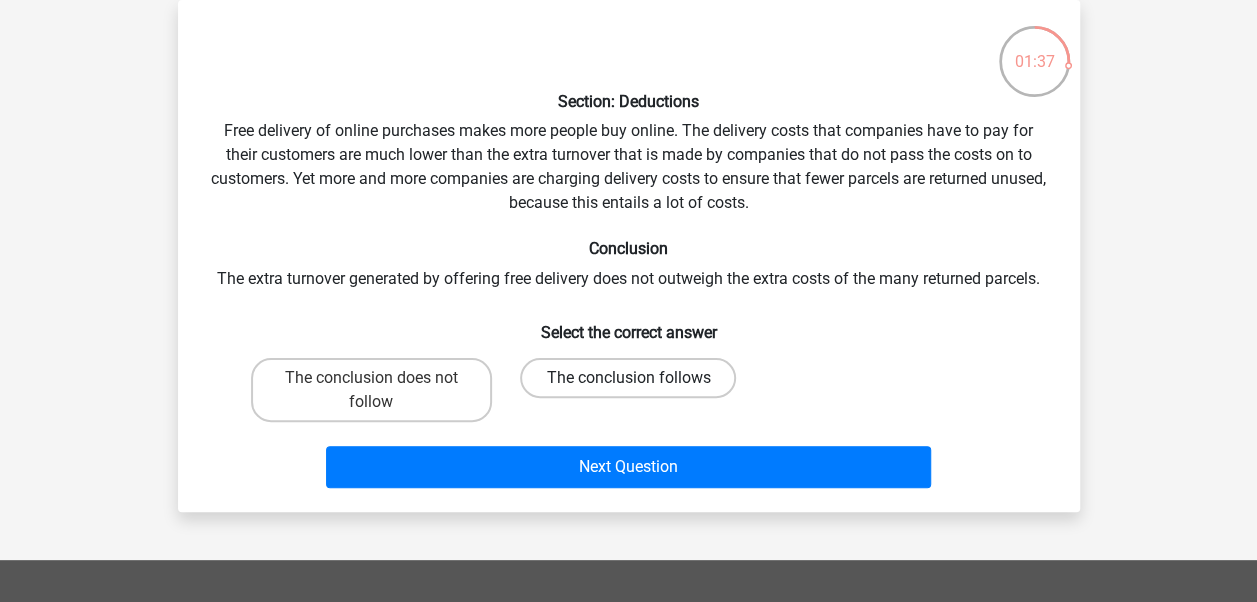 click on "The conclusion follows" at bounding box center (628, 378) 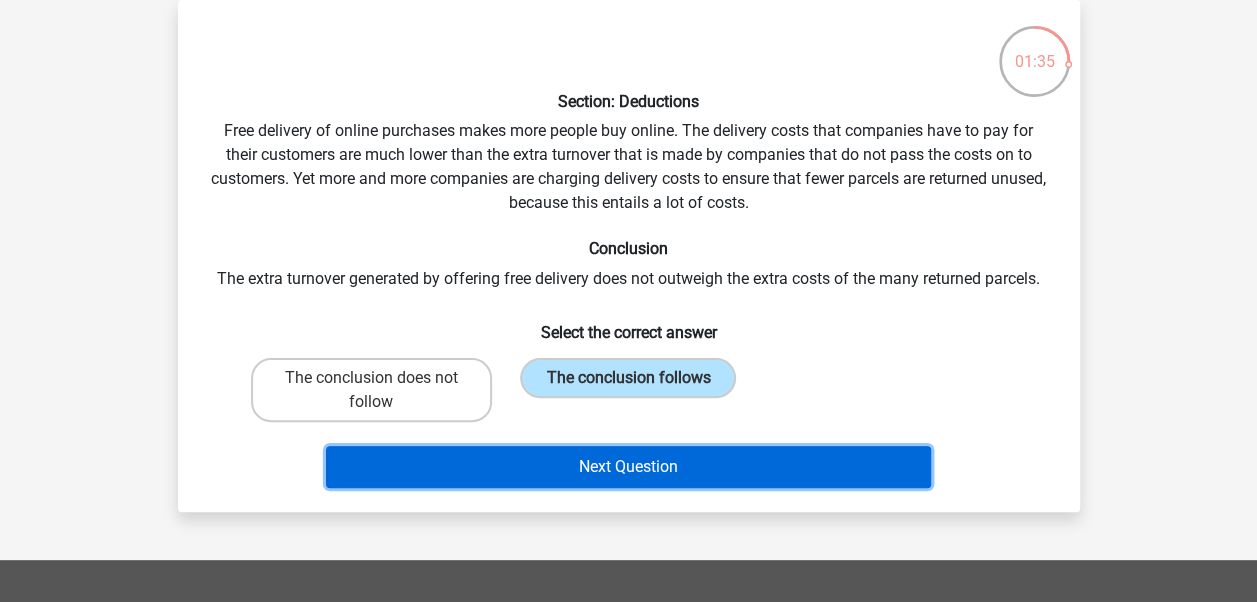 click on "Next Question" at bounding box center (628, 467) 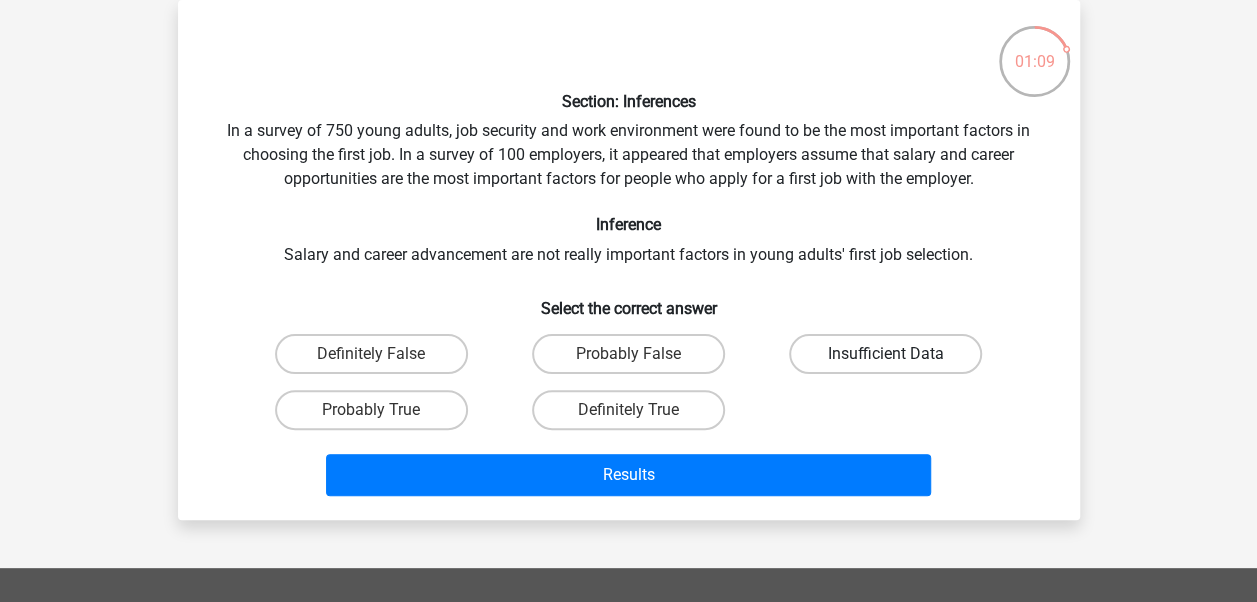 click on "Insufficient Data" at bounding box center (885, 354) 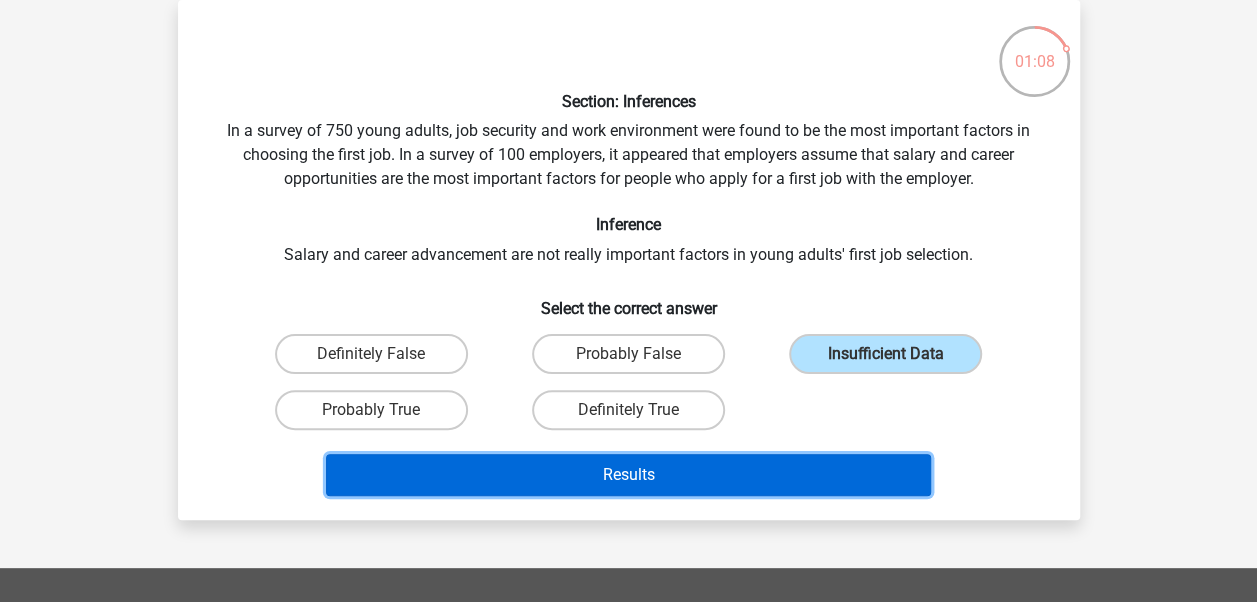 click on "Results" at bounding box center (628, 475) 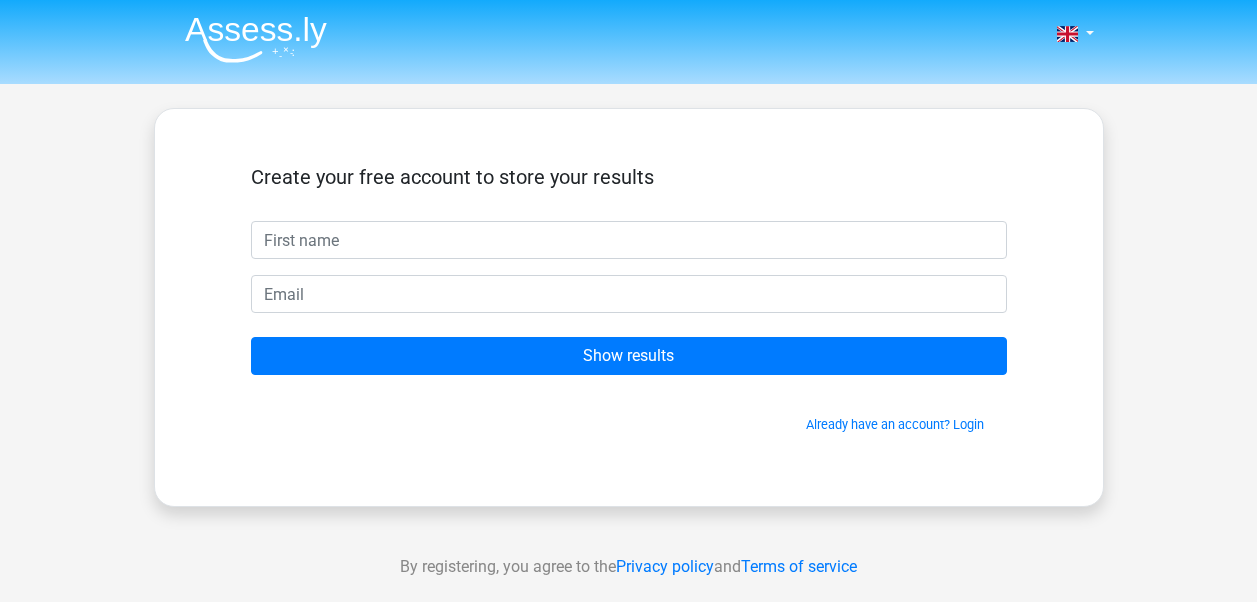 scroll, scrollTop: 0, scrollLeft: 0, axis: both 